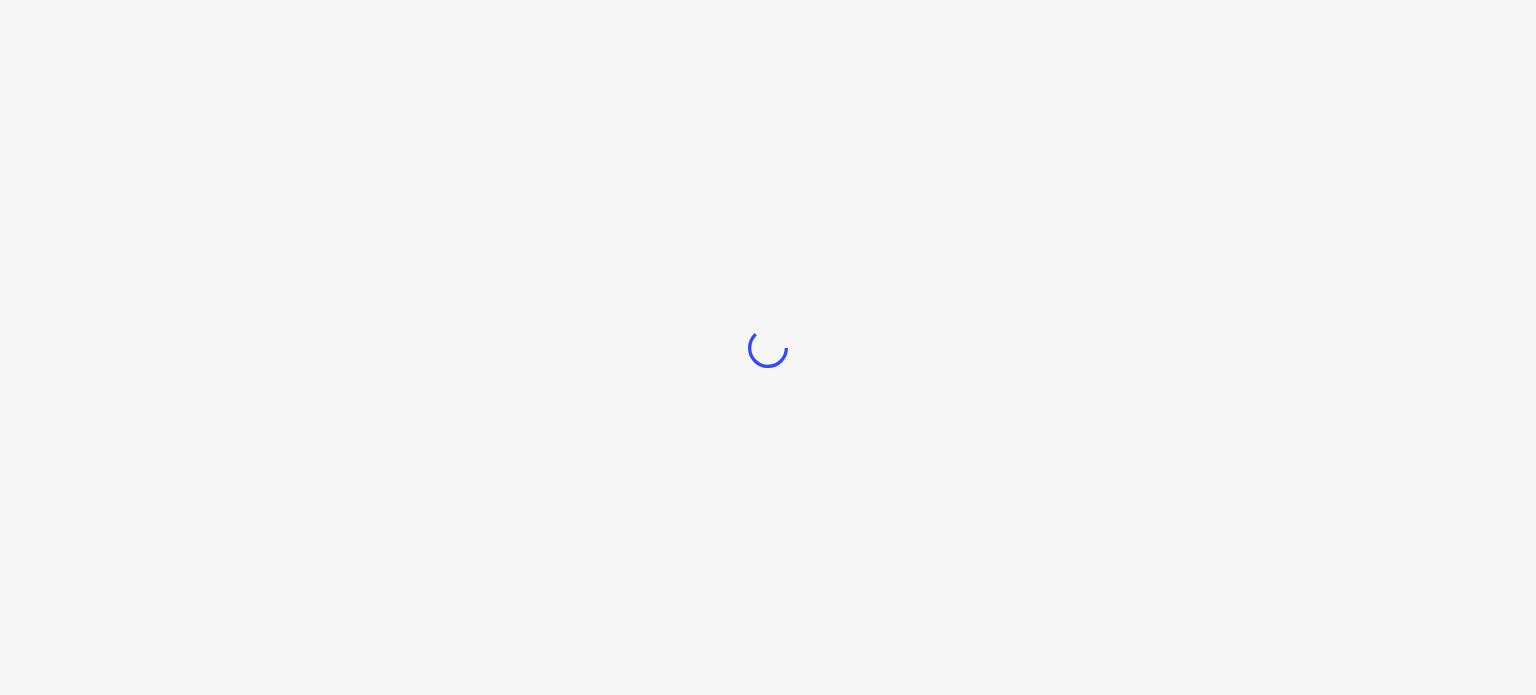 scroll, scrollTop: 0, scrollLeft: 0, axis: both 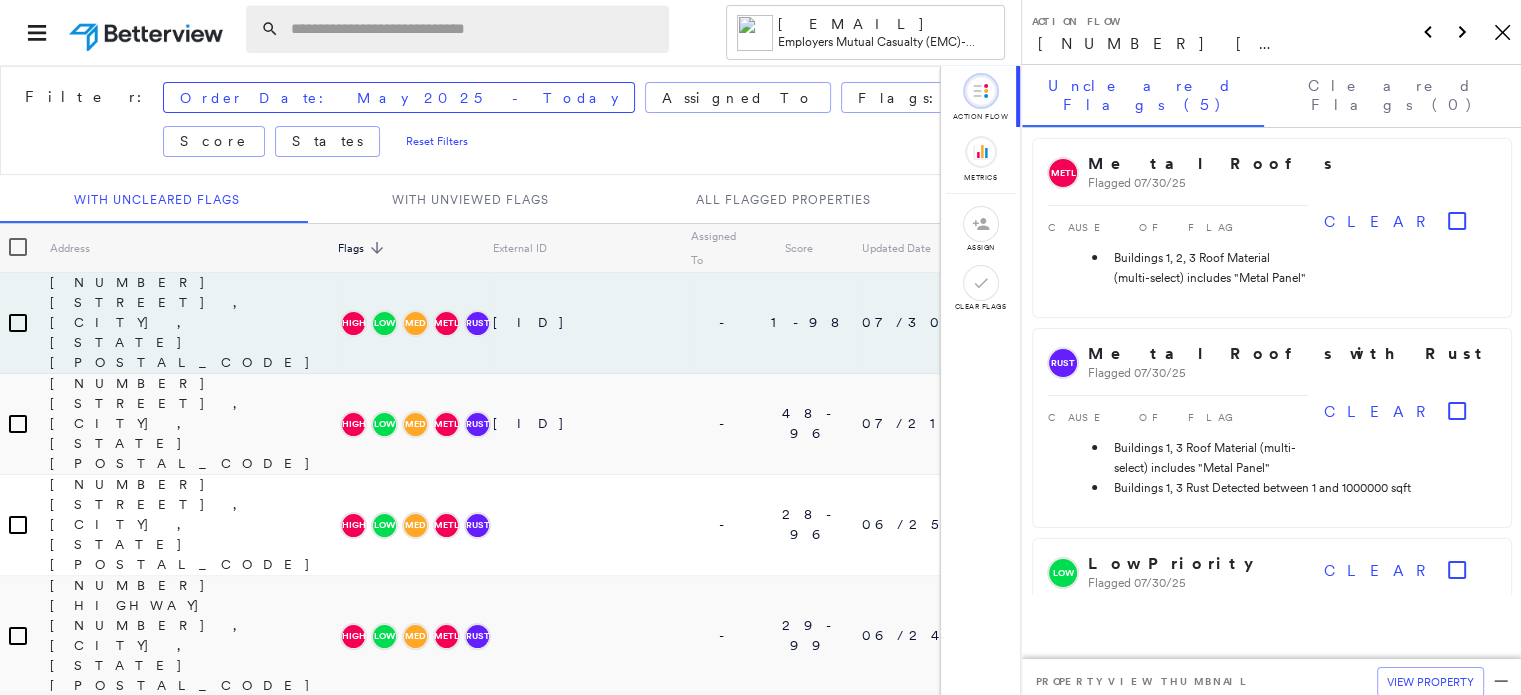 click at bounding box center [474, 29] 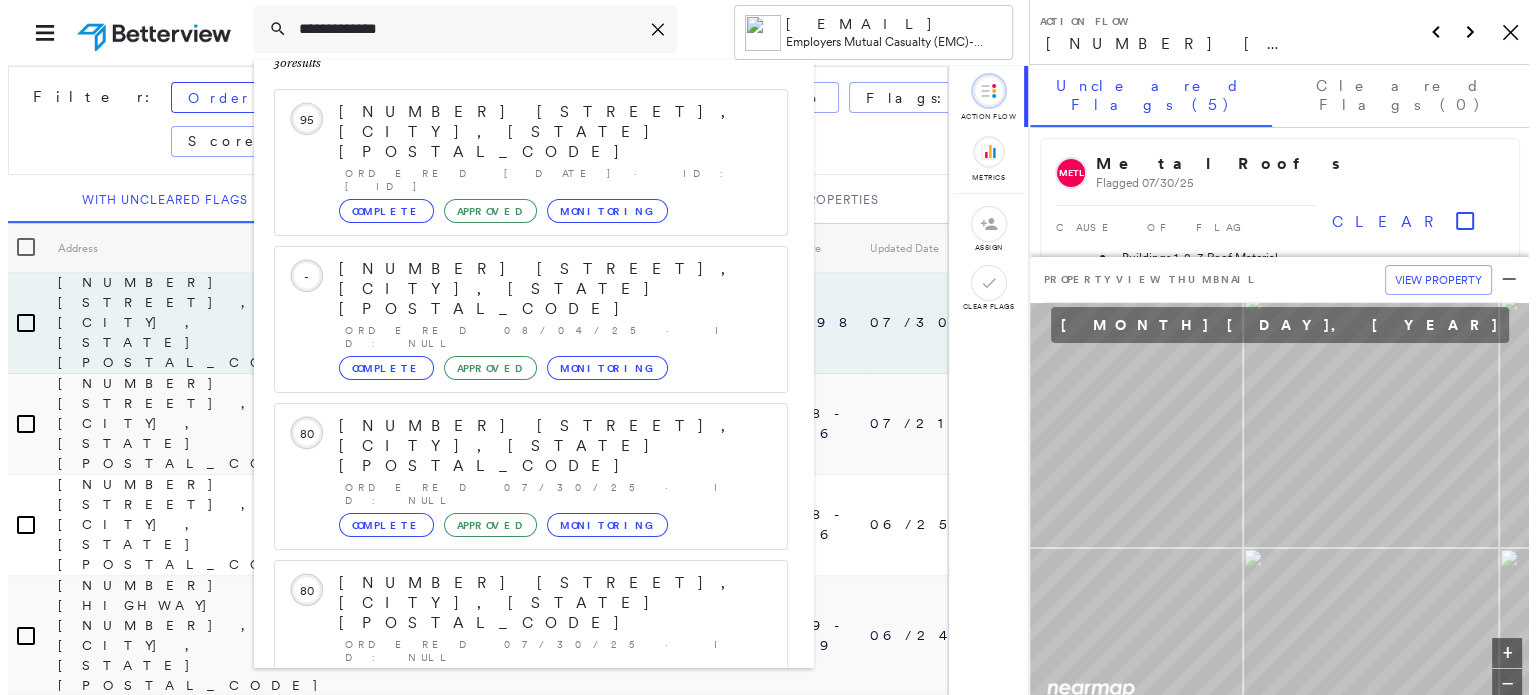 scroll, scrollTop: 300, scrollLeft: 0, axis: vertical 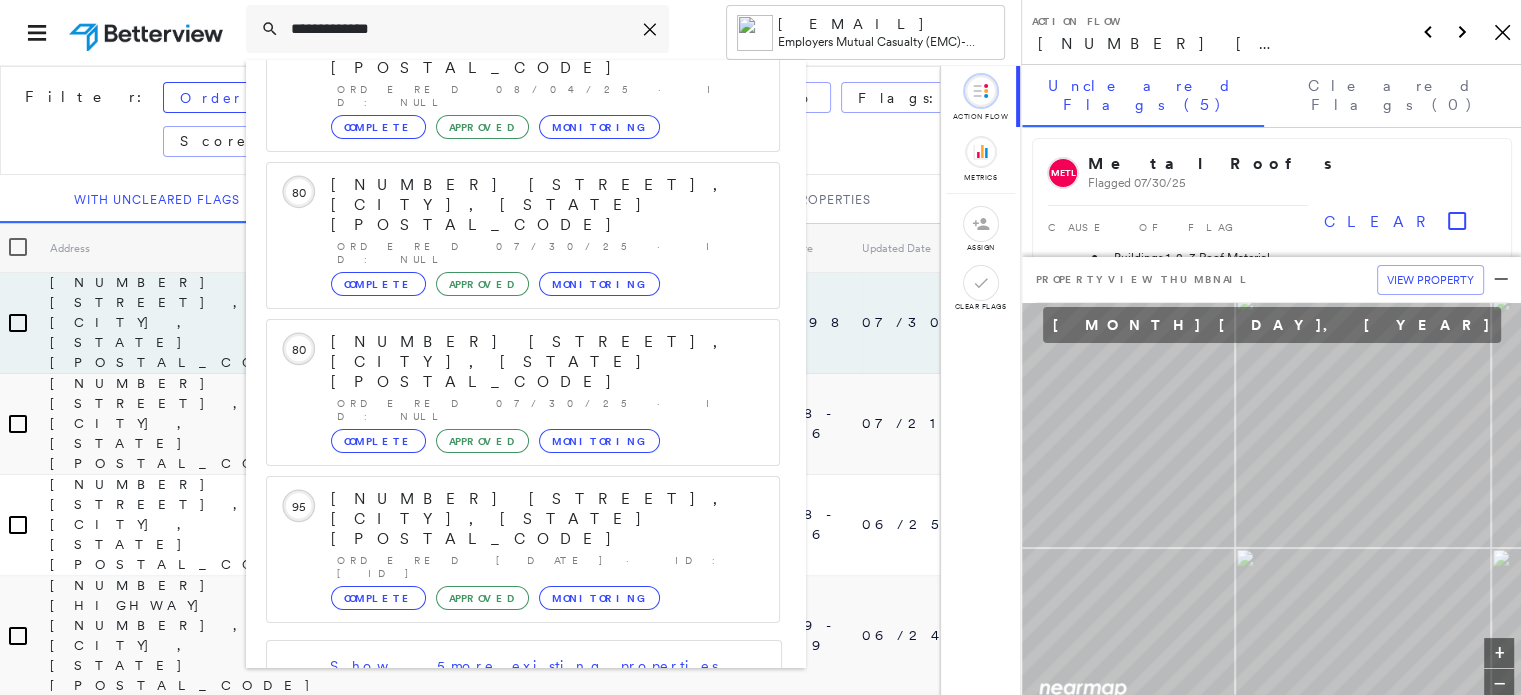 type on "**********" 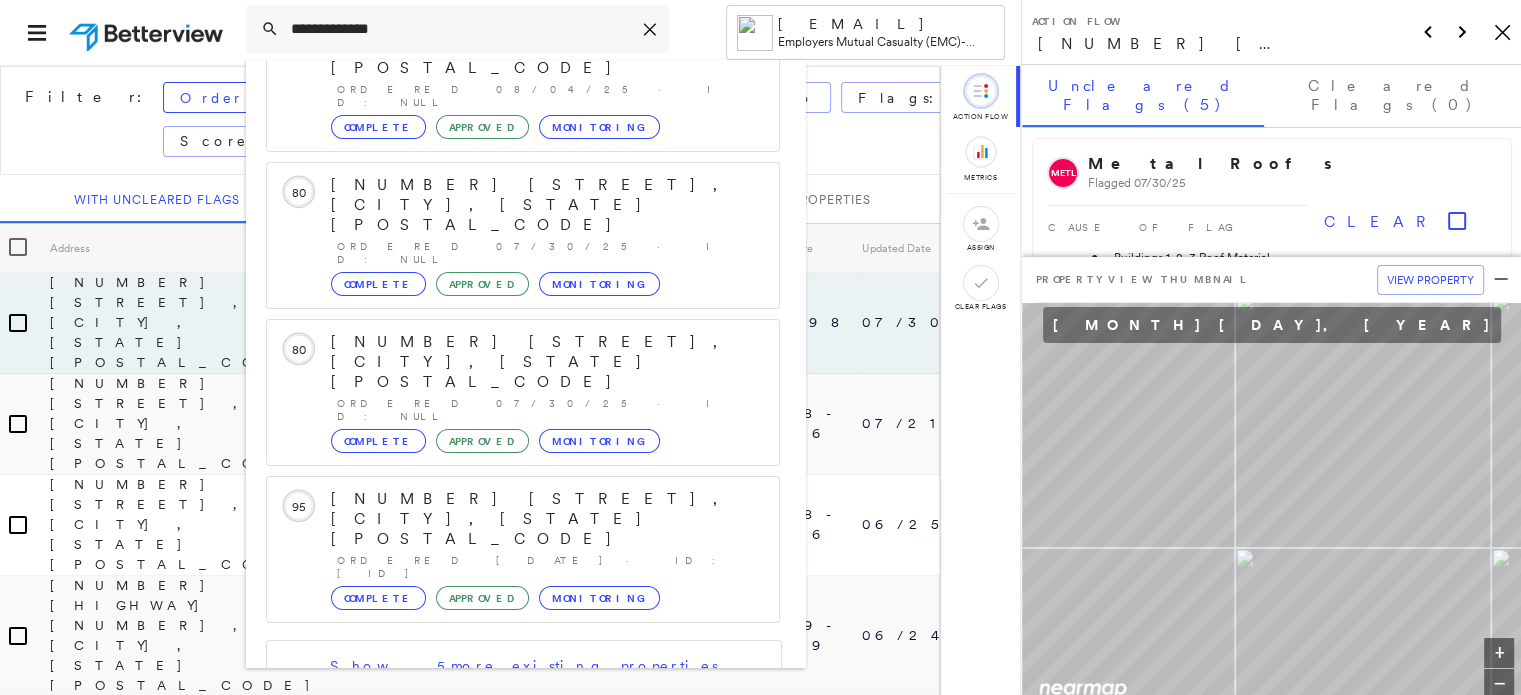 click on "[NUMBER] [STREET], [CITY], [STATE] [POSTAL_CODE]" at bounding box center [501, 811] 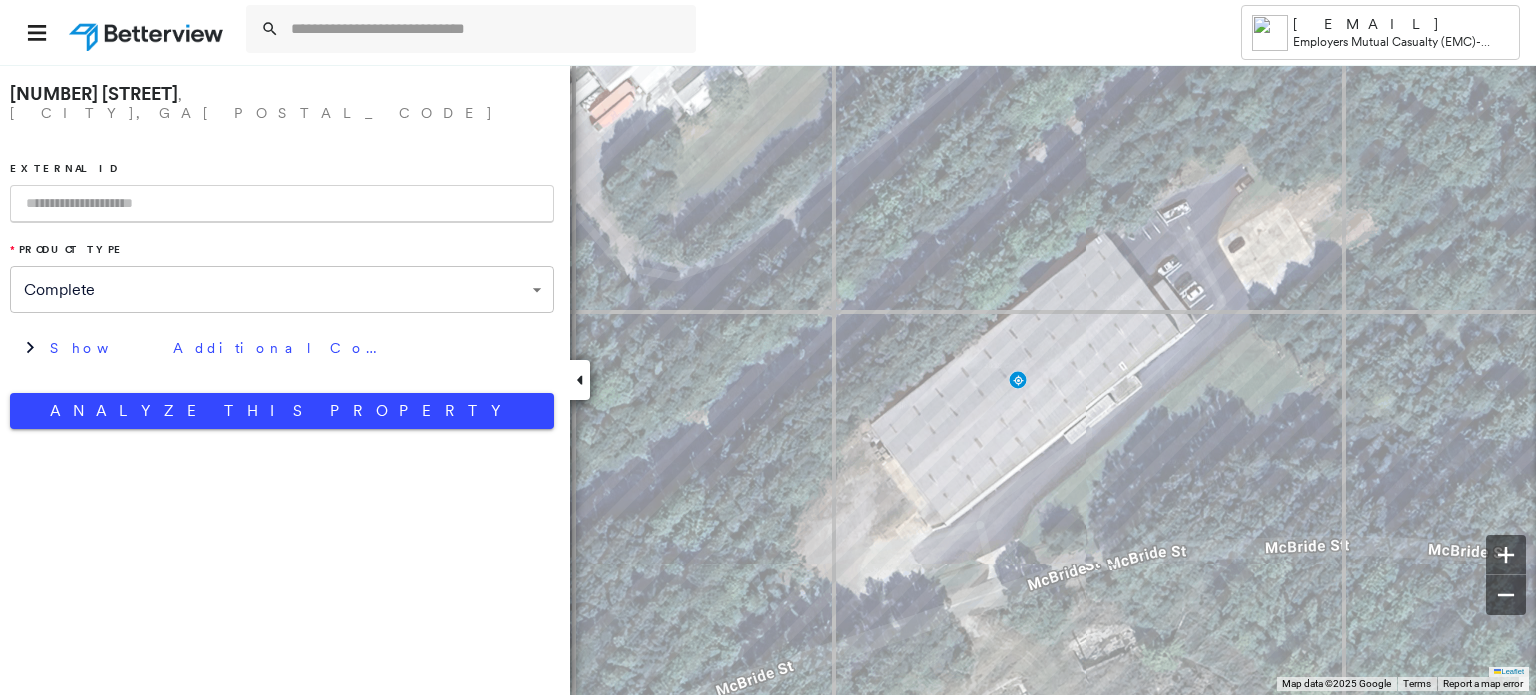 click at bounding box center [282, 204] 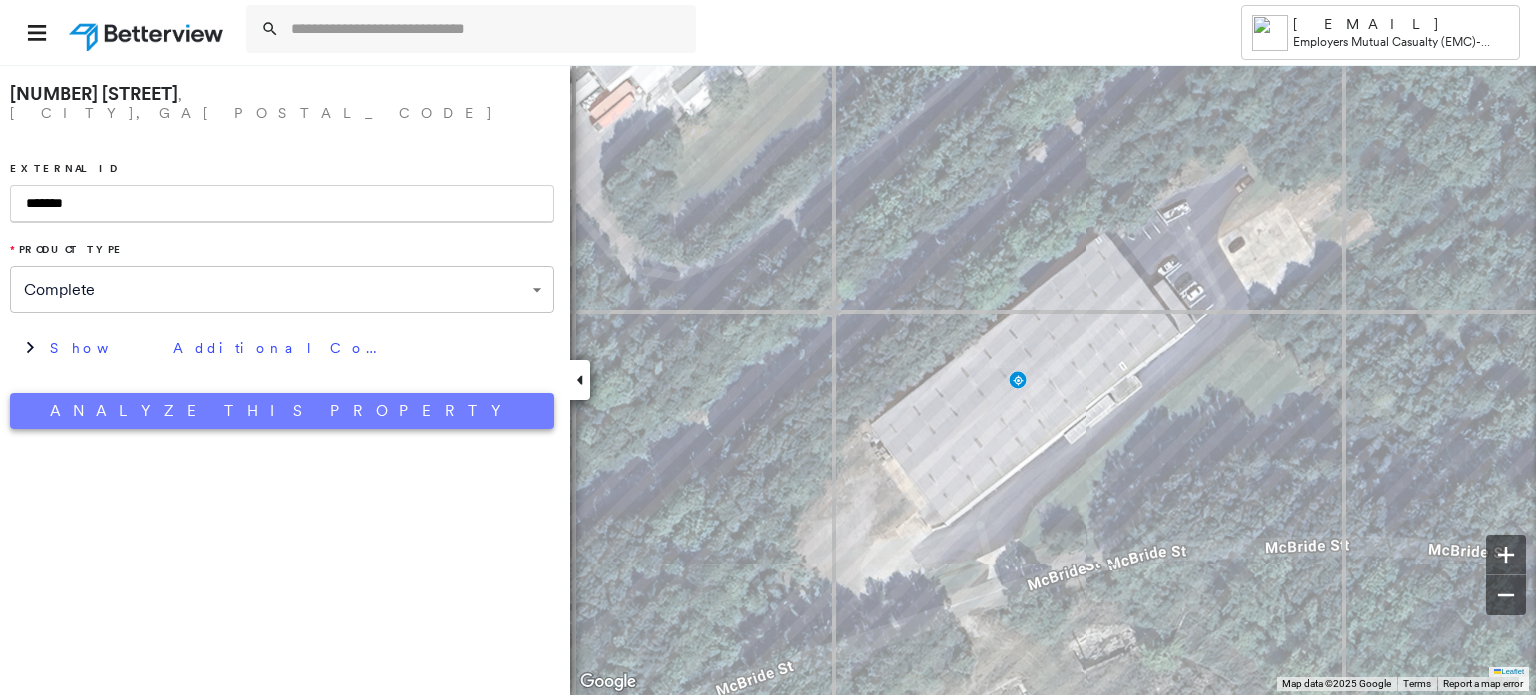 type on "*******" 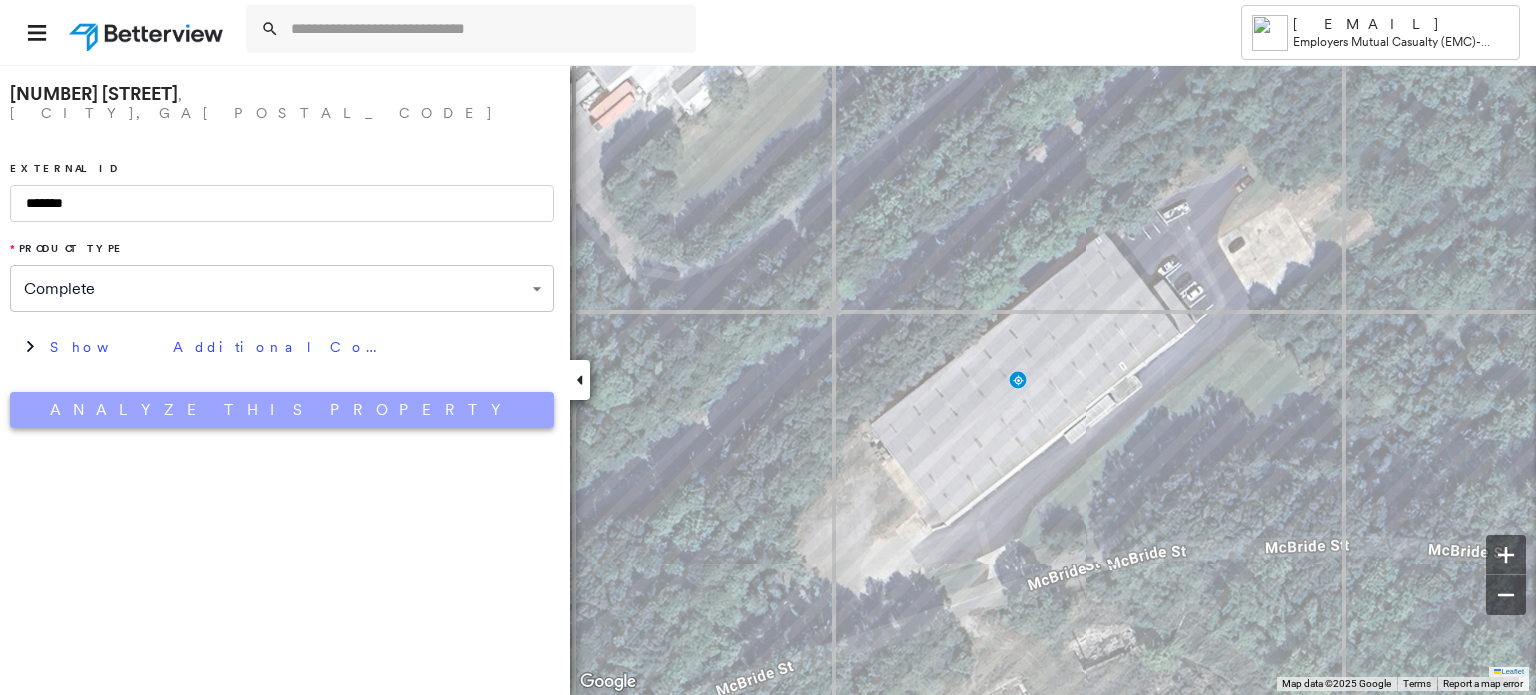 click on "Analyze This Property" at bounding box center [282, 410] 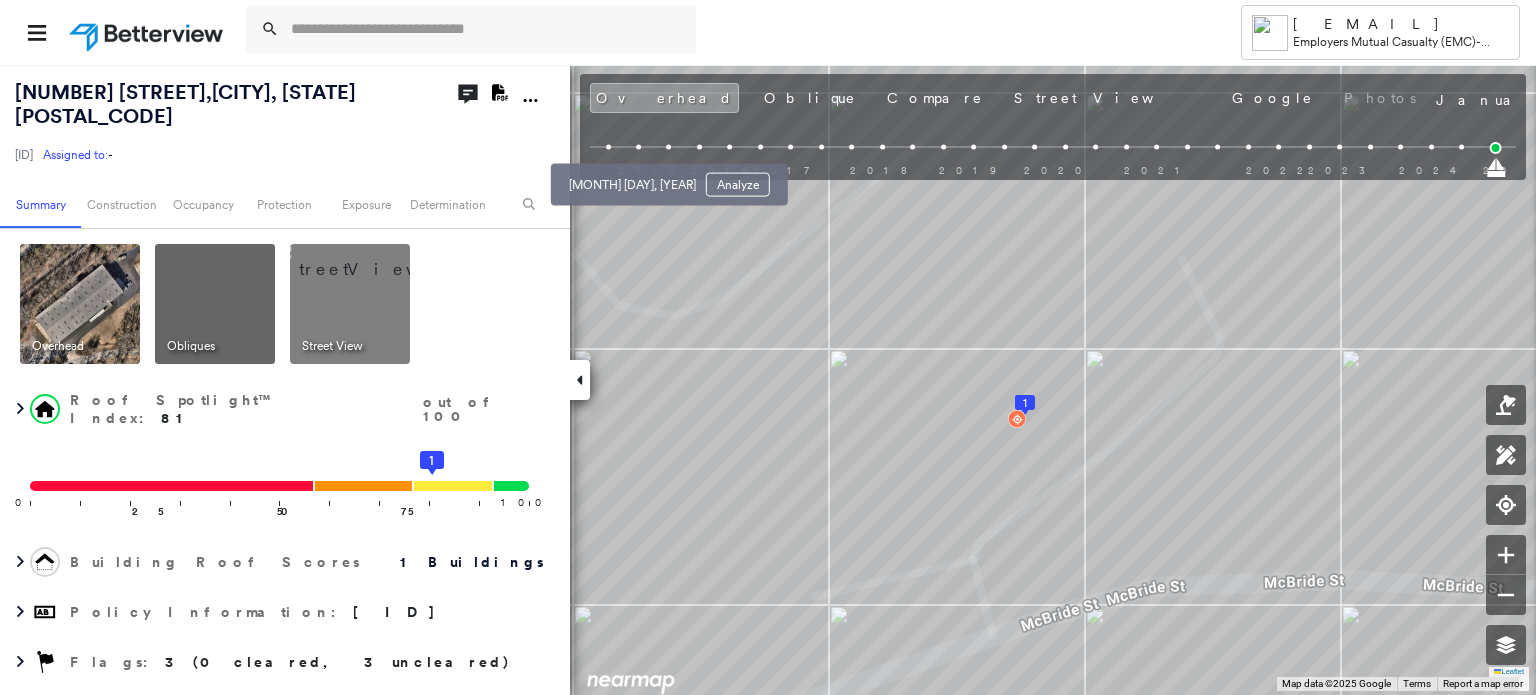 click at bounding box center (638, 147) 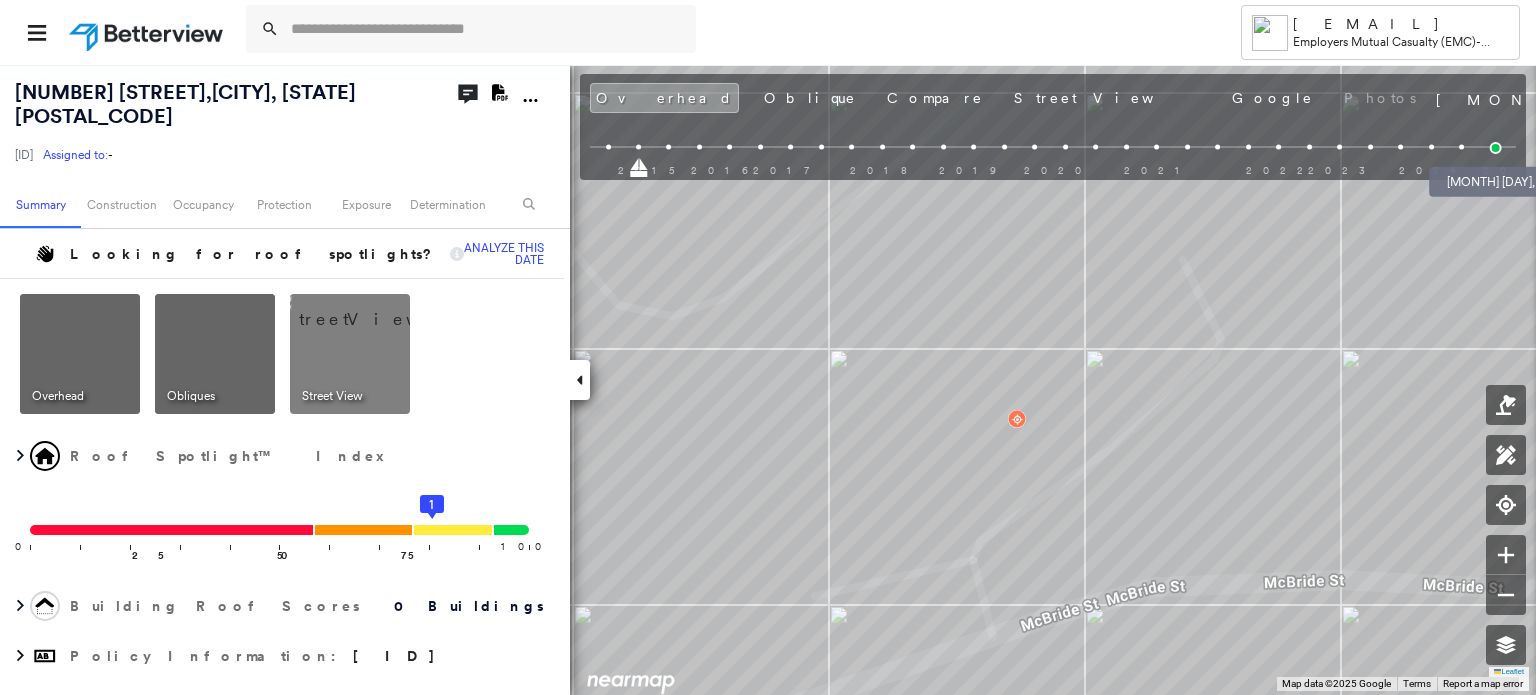 click at bounding box center [1496, 148] 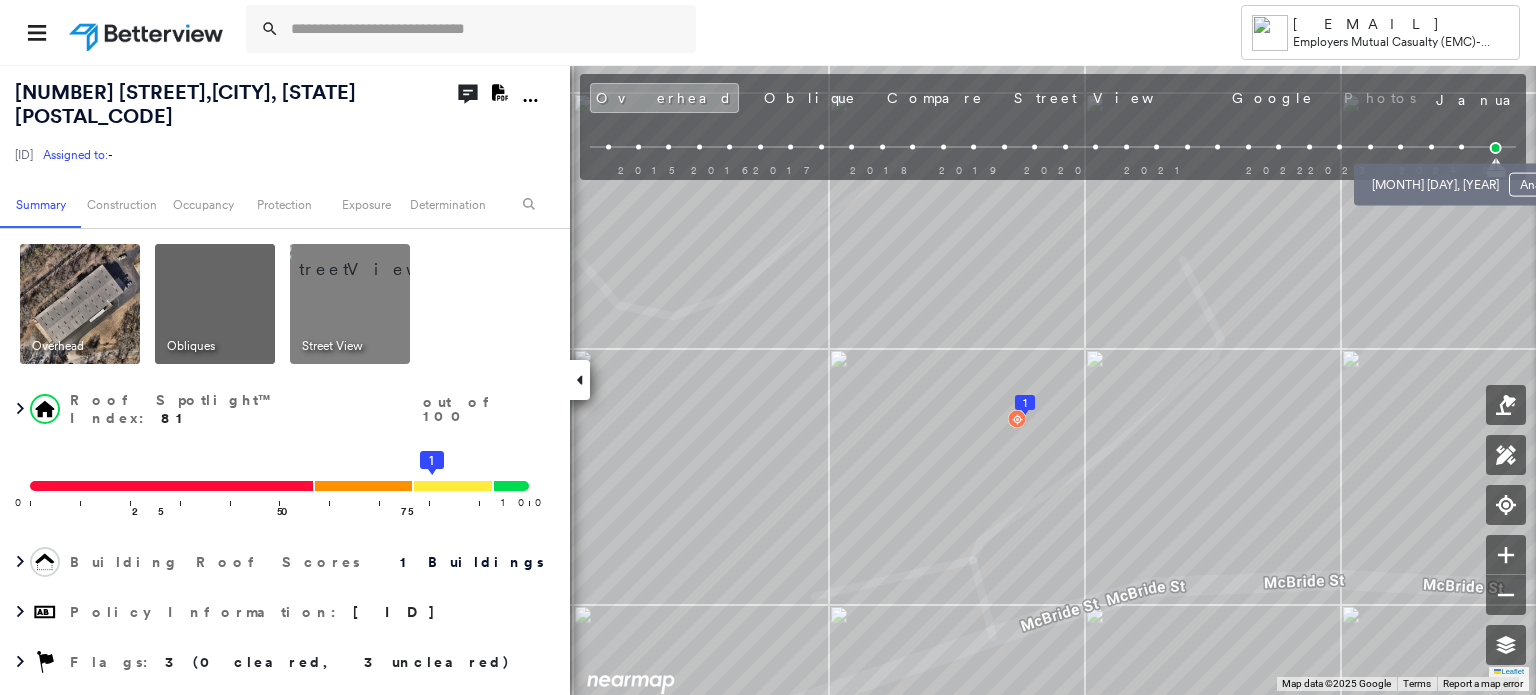 click at bounding box center (1461, 147) 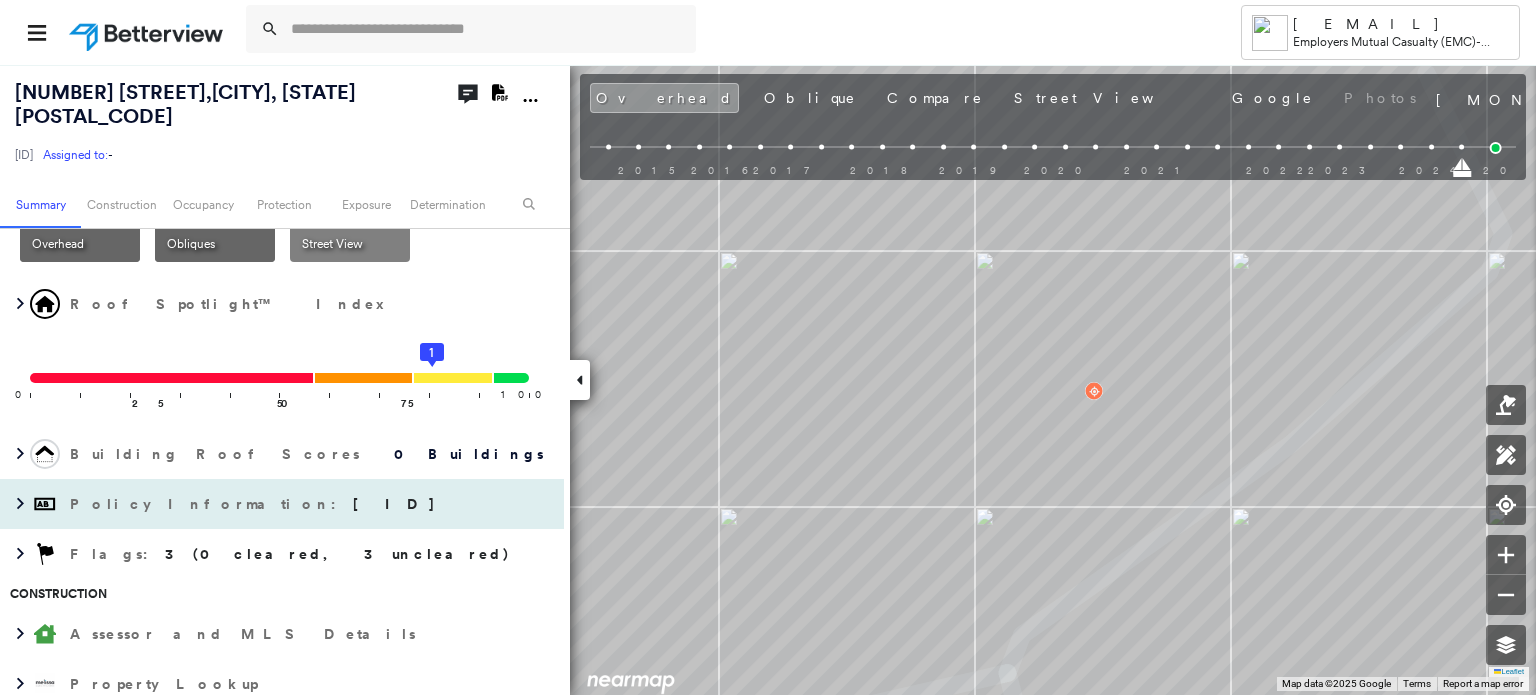 scroll, scrollTop: 200, scrollLeft: 0, axis: vertical 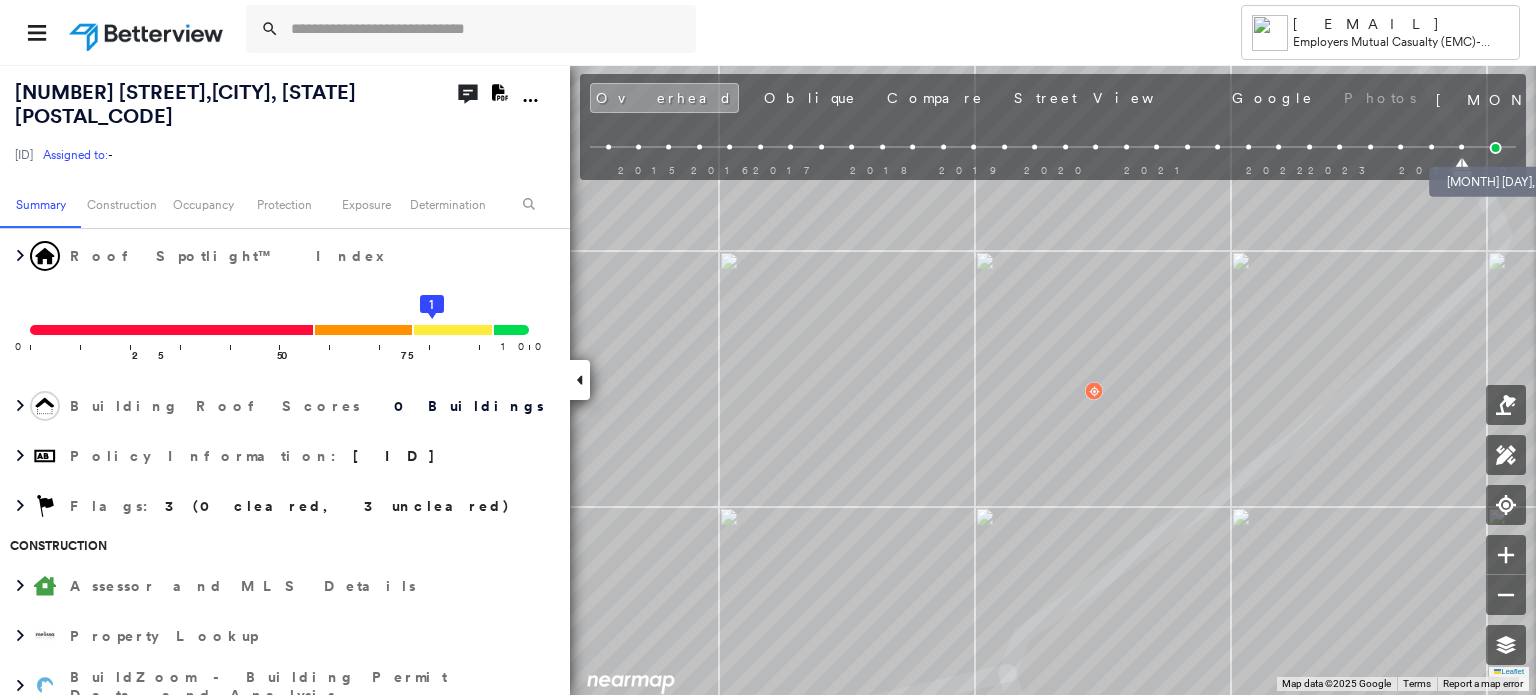 click at bounding box center (1496, 148) 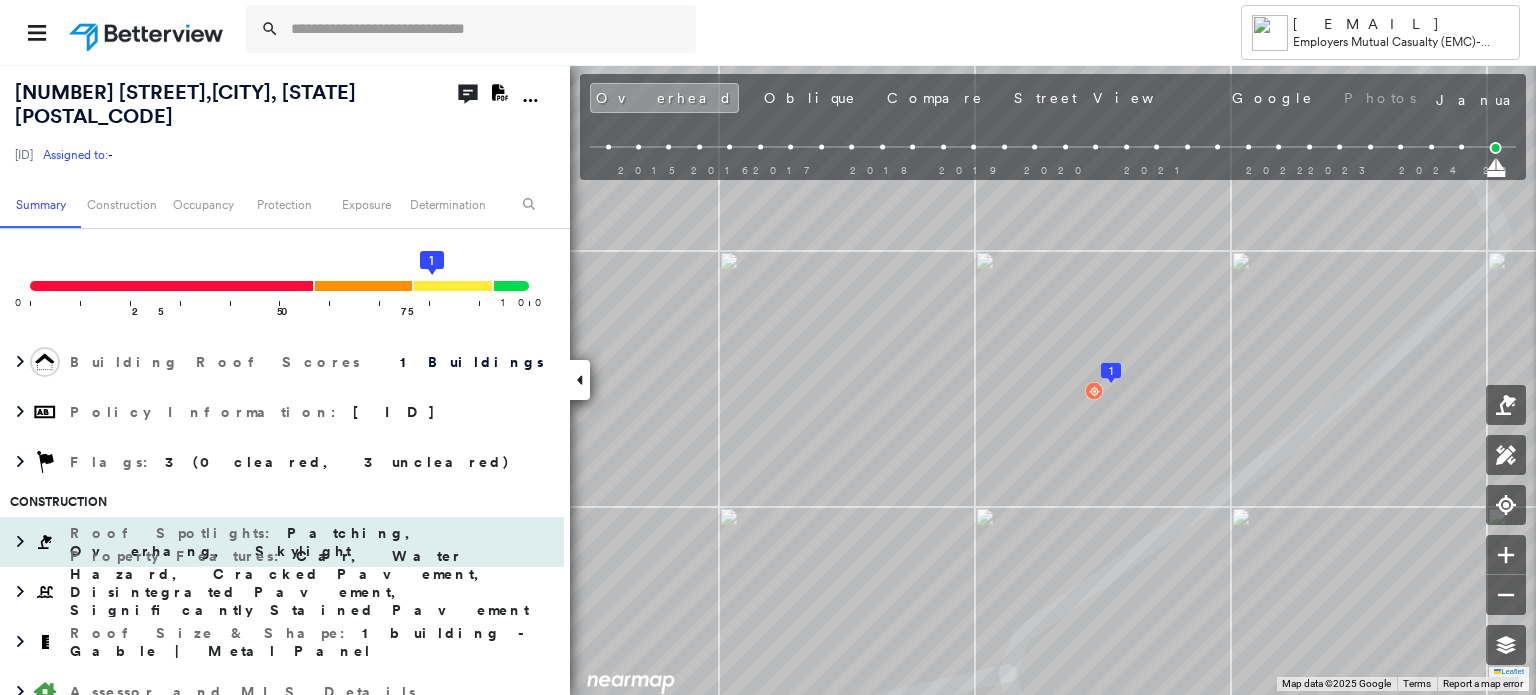 scroll, scrollTop: 300, scrollLeft: 0, axis: vertical 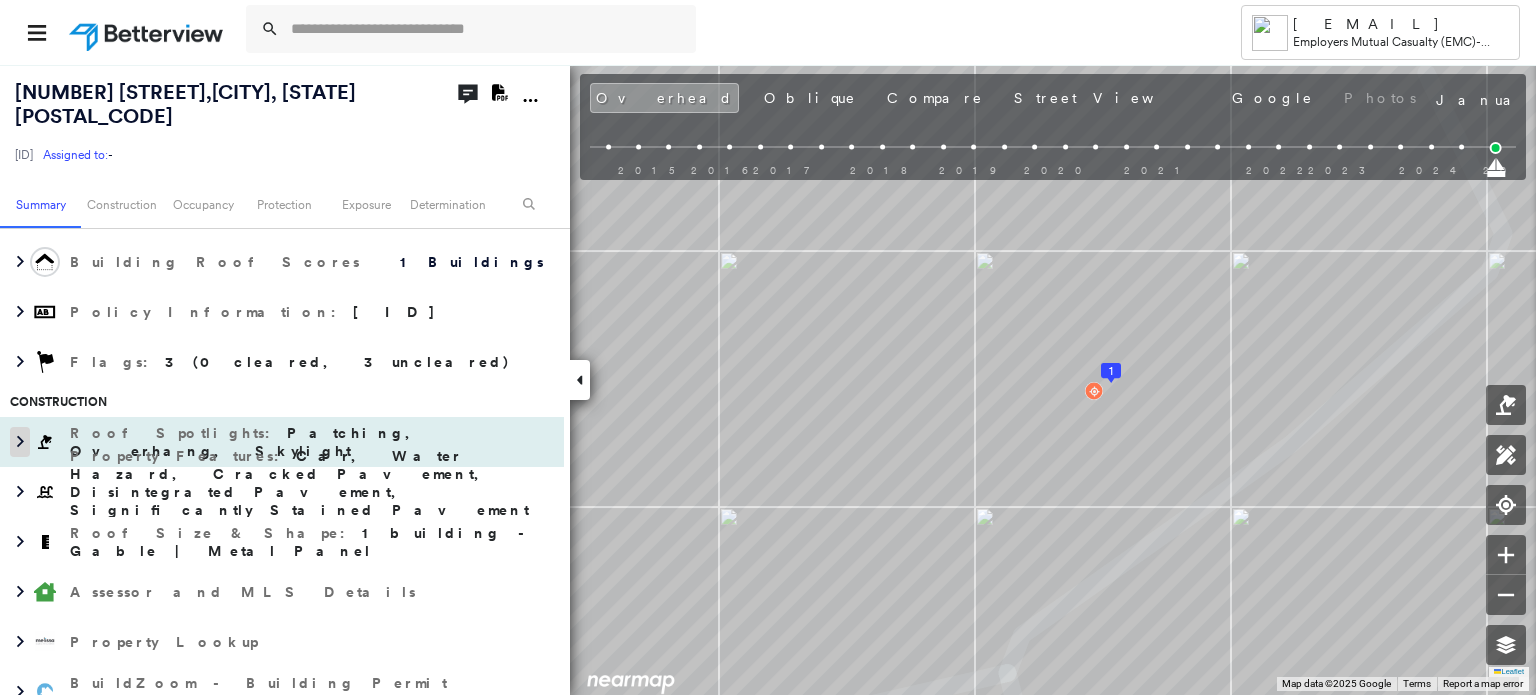 click 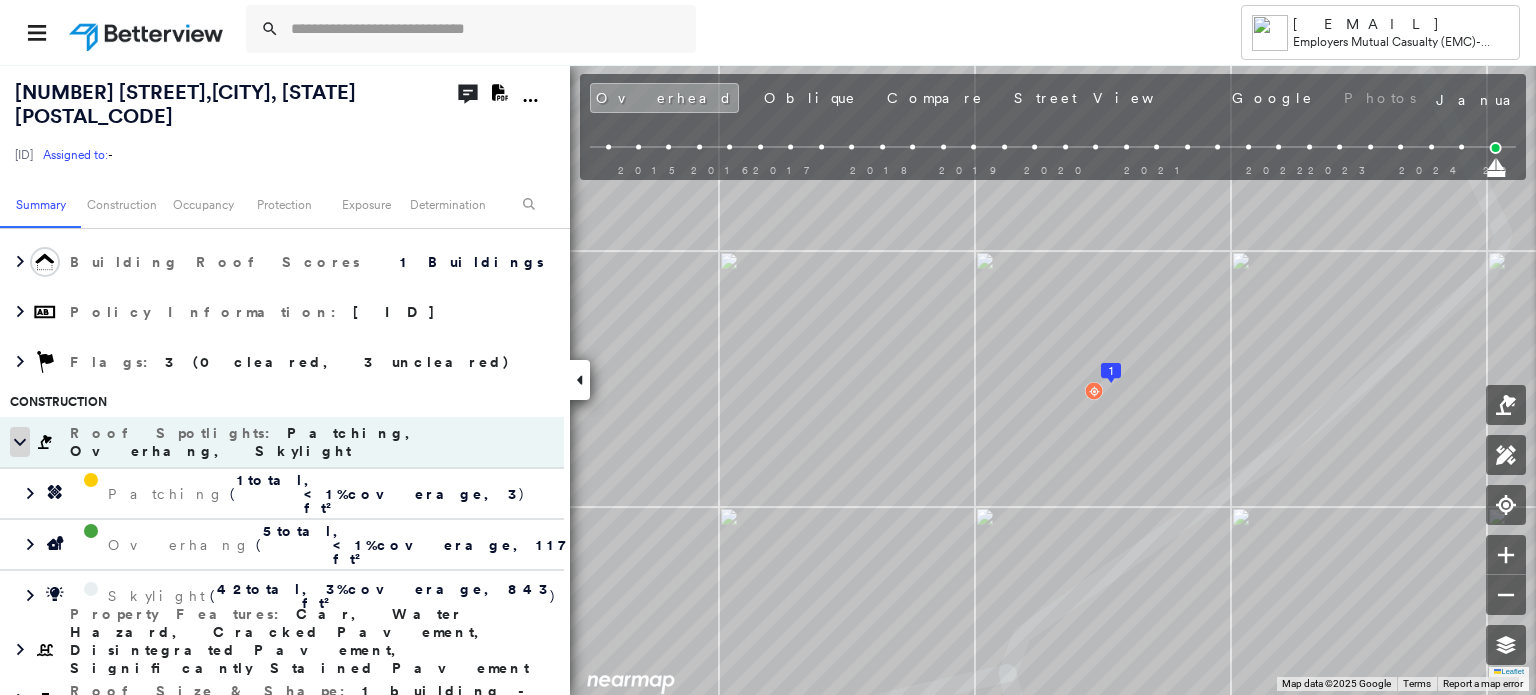click 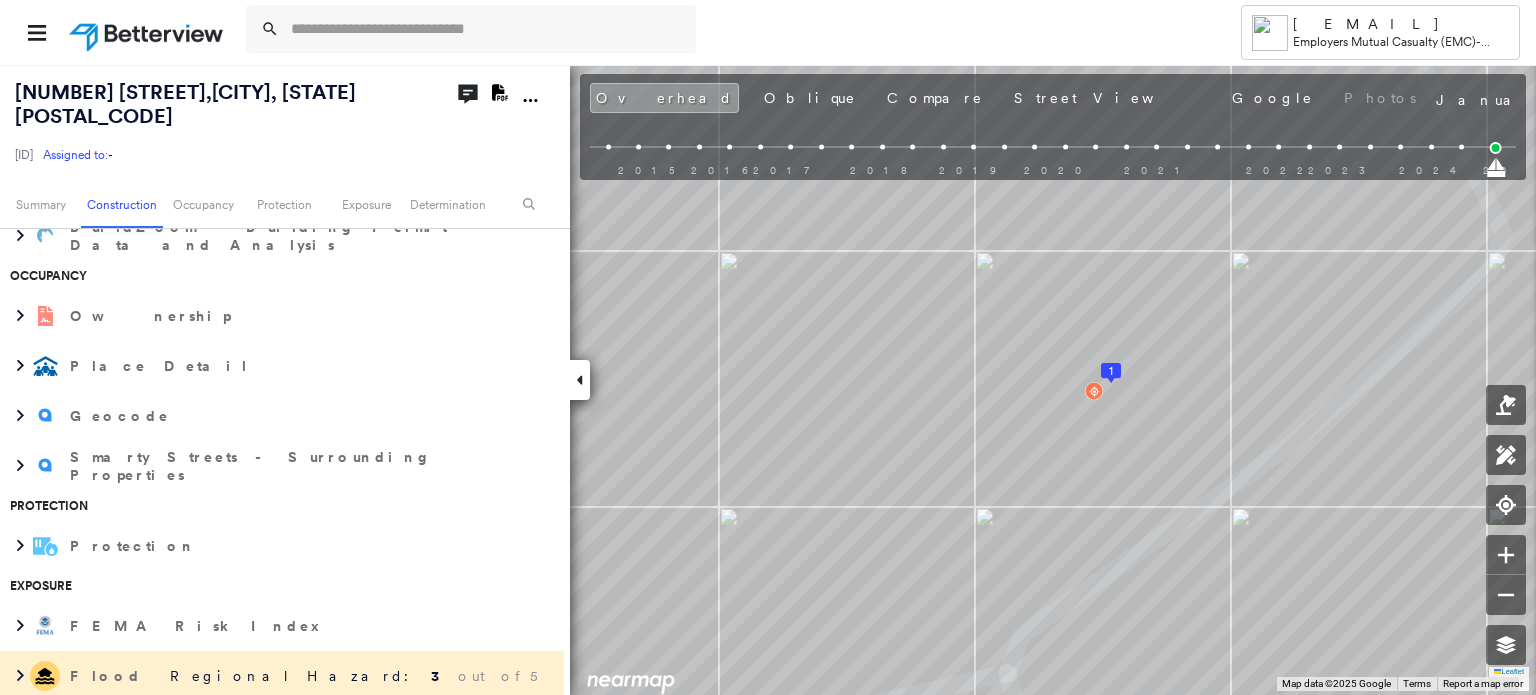 scroll, scrollTop: 900, scrollLeft: 0, axis: vertical 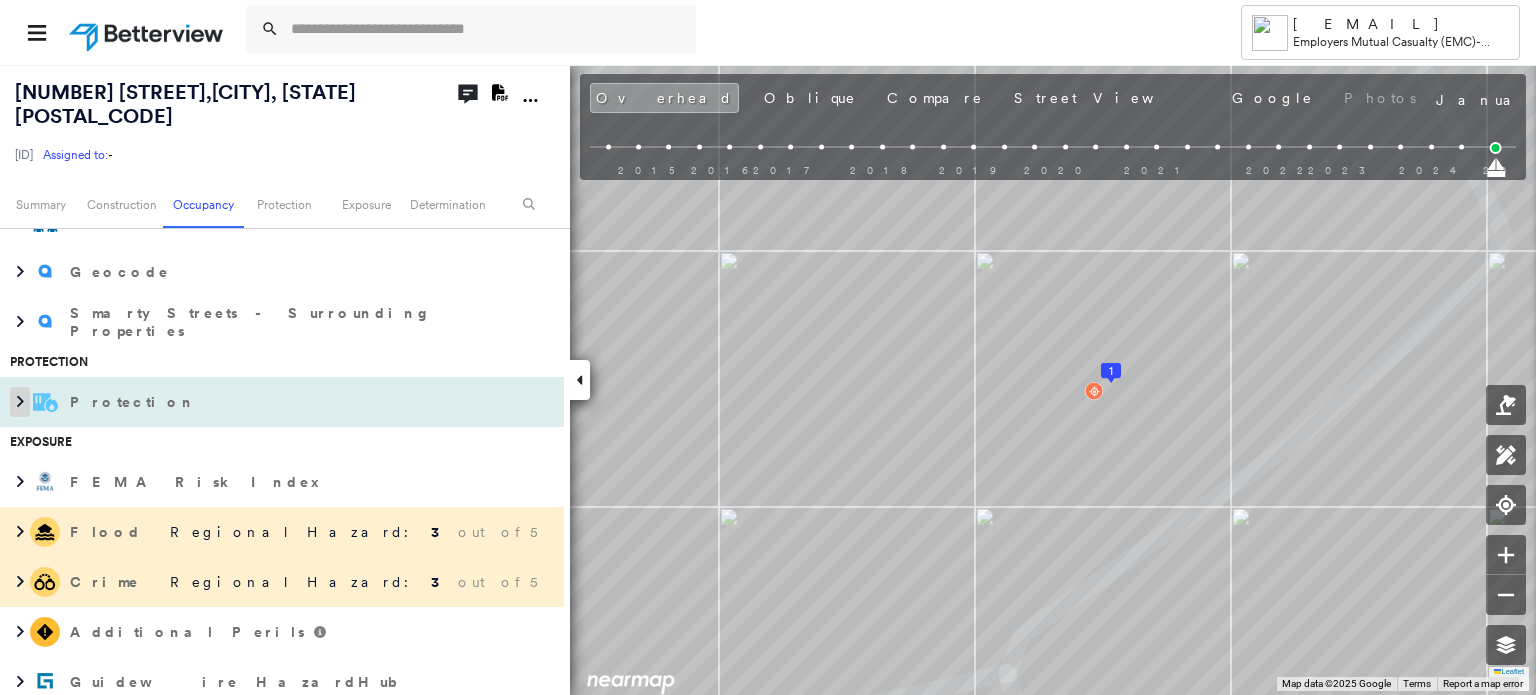 click at bounding box center (20, 402) 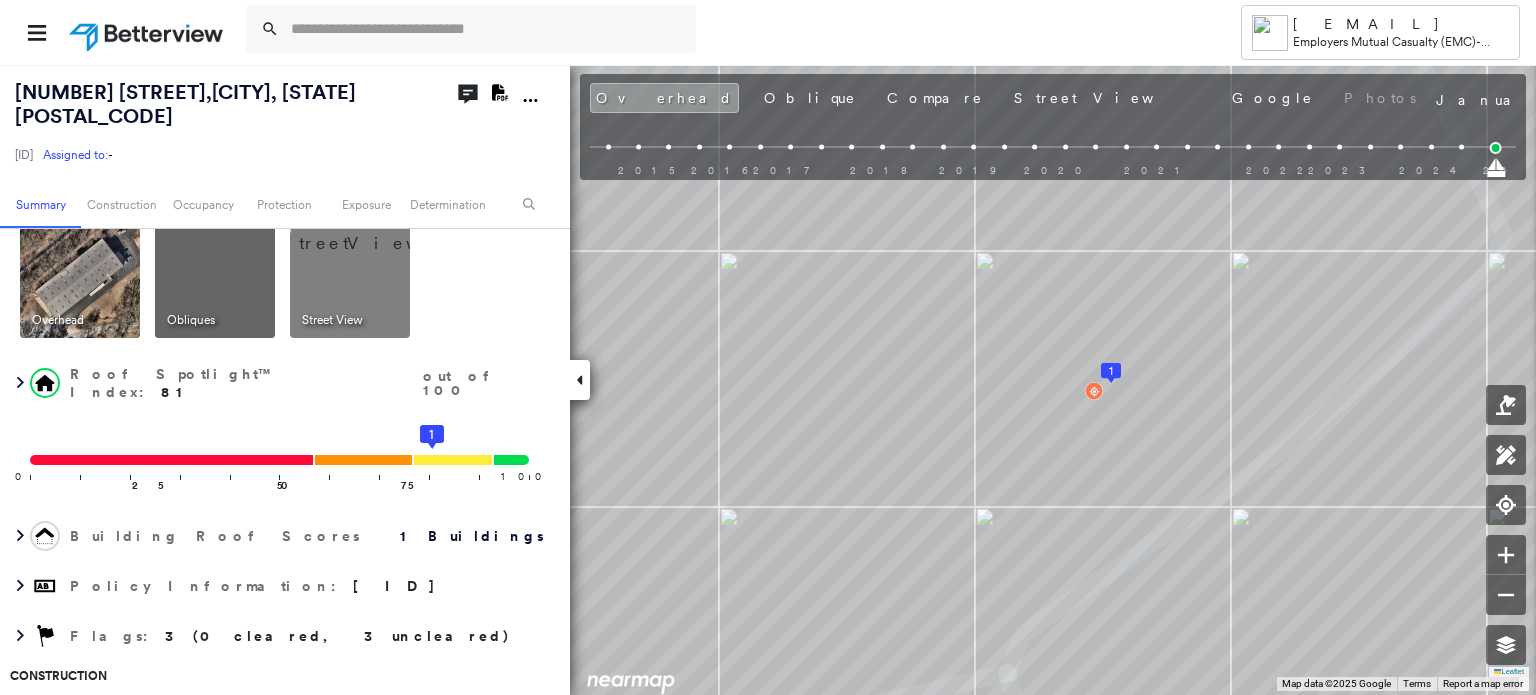 scroll, scrollTop: 0, scrollLeft: 0, axis: both 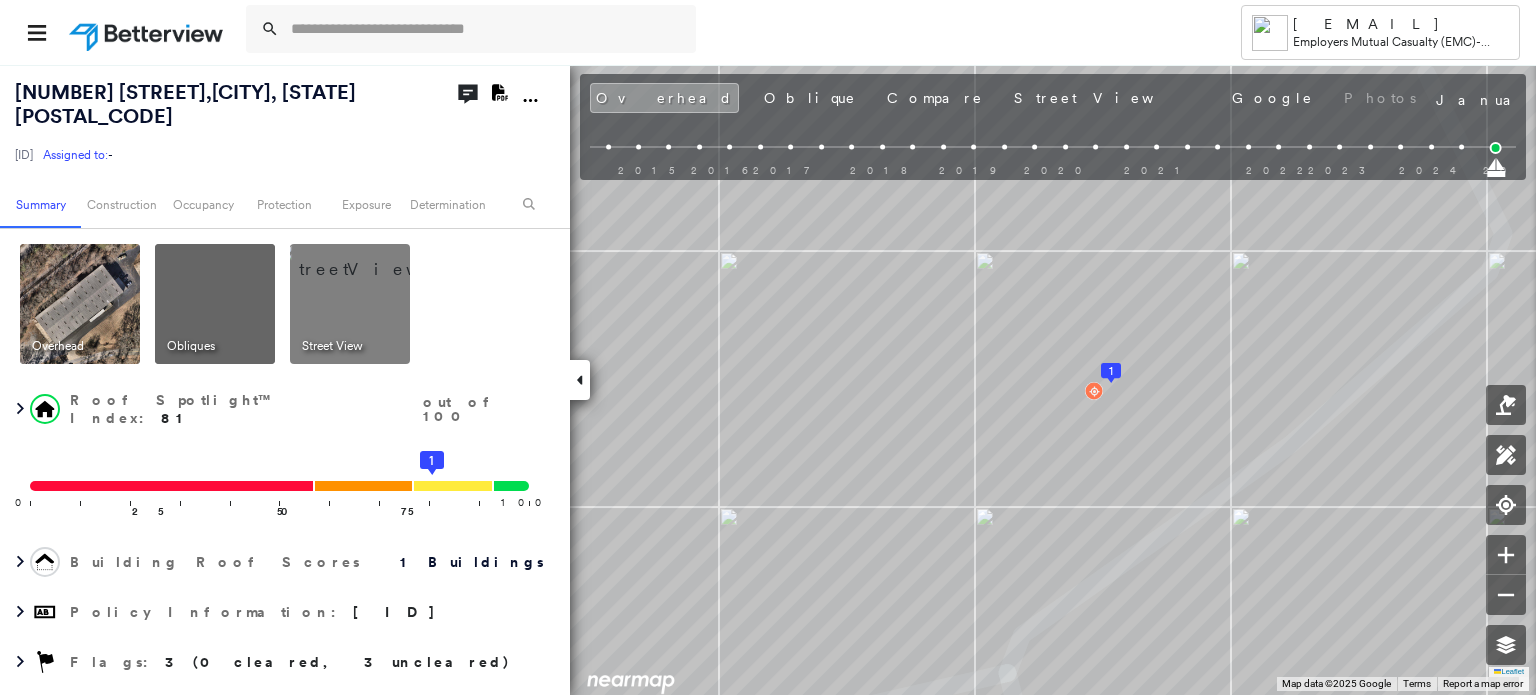 click at bounding box center [374, 259] 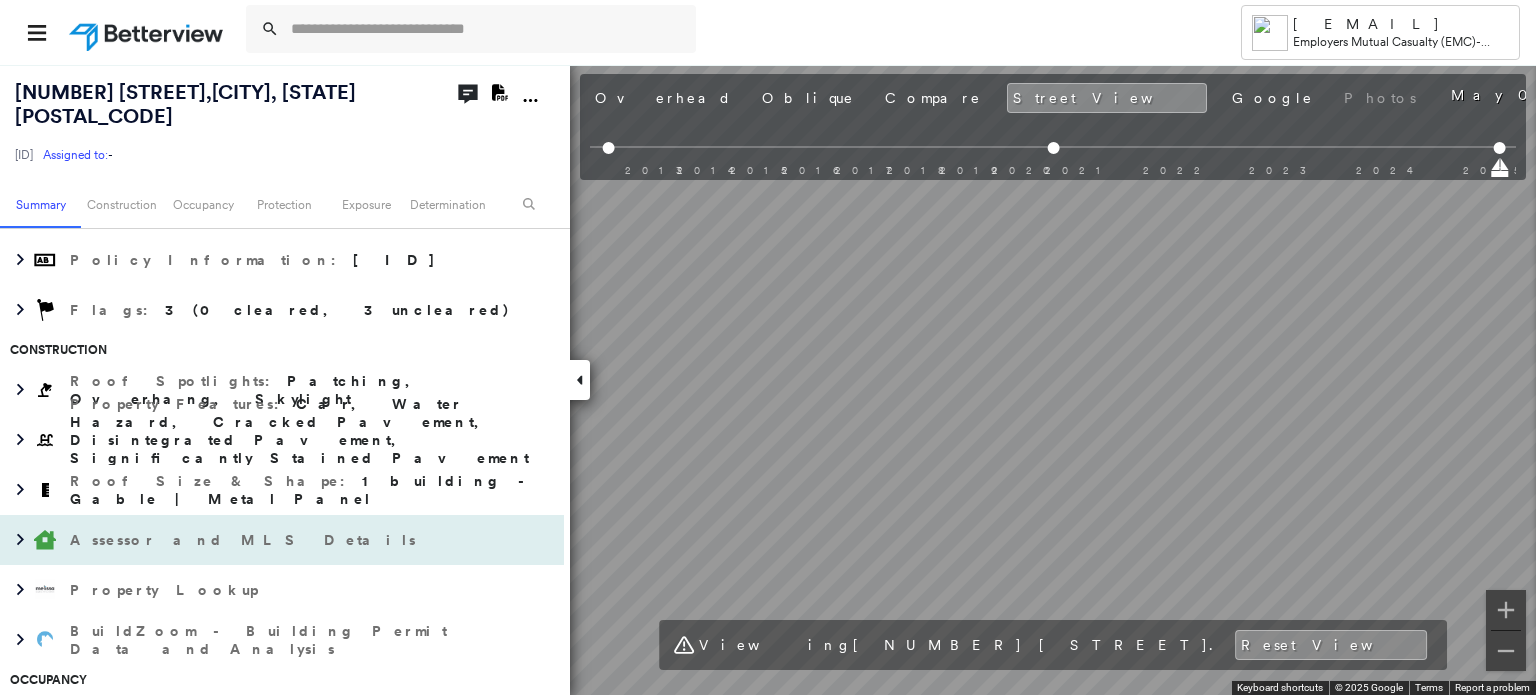 scroll, scrollTop: 400, scrollLeft: 0, axis: vertical 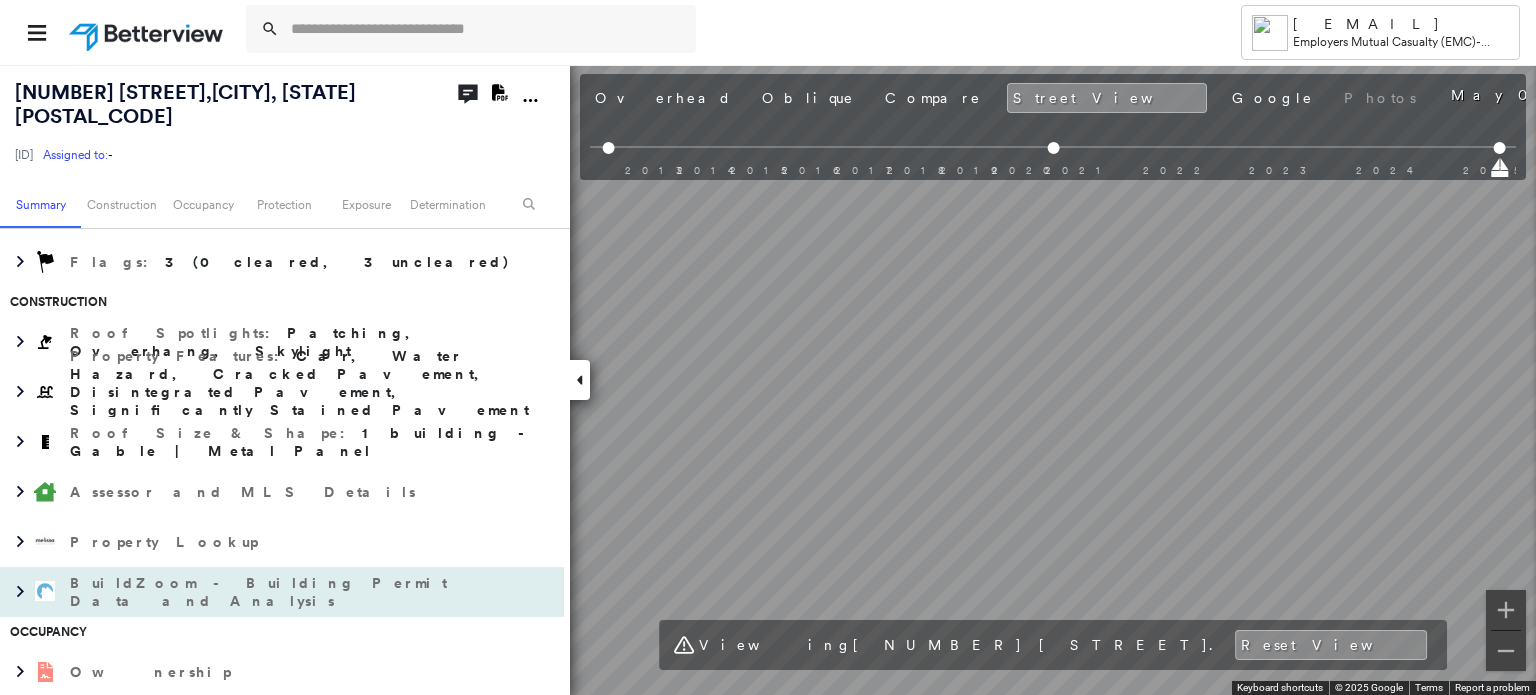 click on "BuildZoom - Building Permit Data and Analysis" at bounding box center [262, 592] 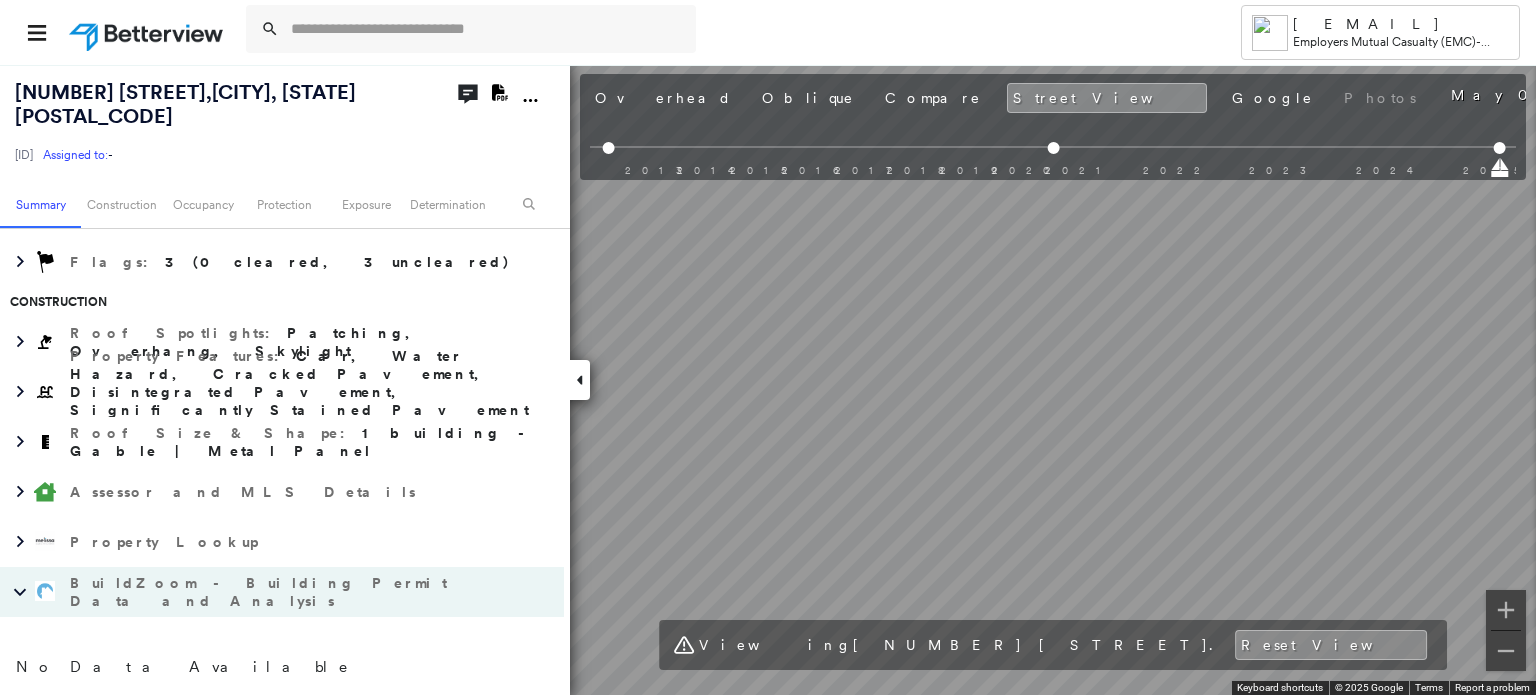 click on "BuildZoom - Building Permit Data and Analysis" at bounding box center (262, 592) 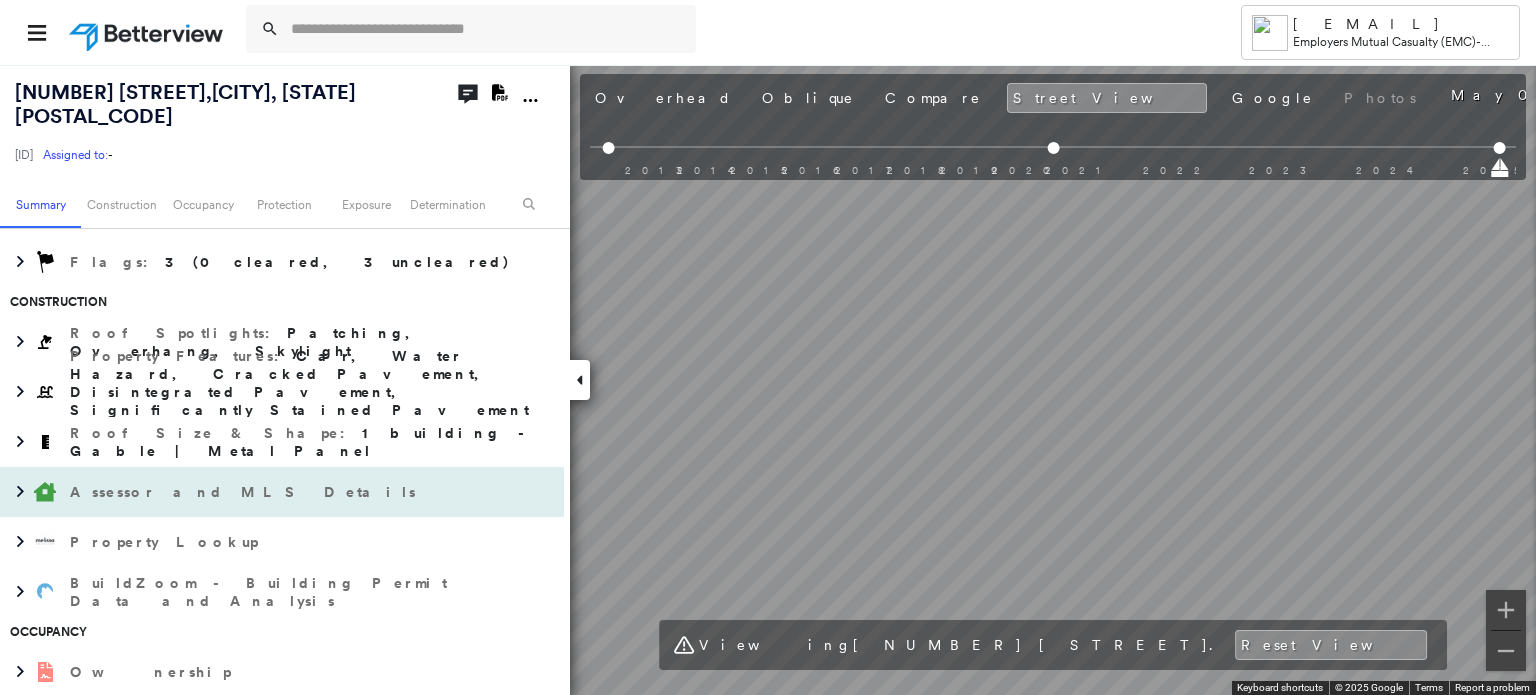 click on "Assessor and MLS Details" at bounding box center [245, 492] 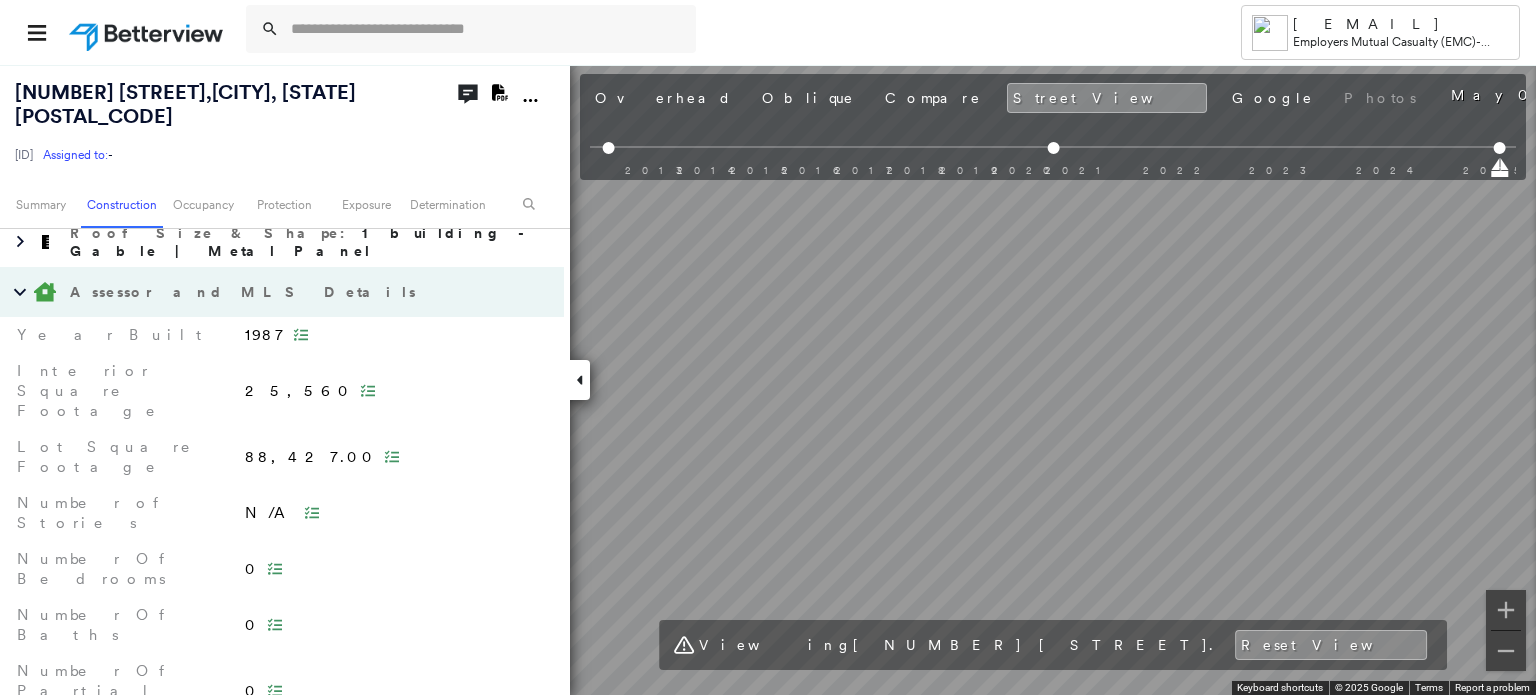 scroll, scrollTop: 700, scrollLeft: 0, axis: vertical 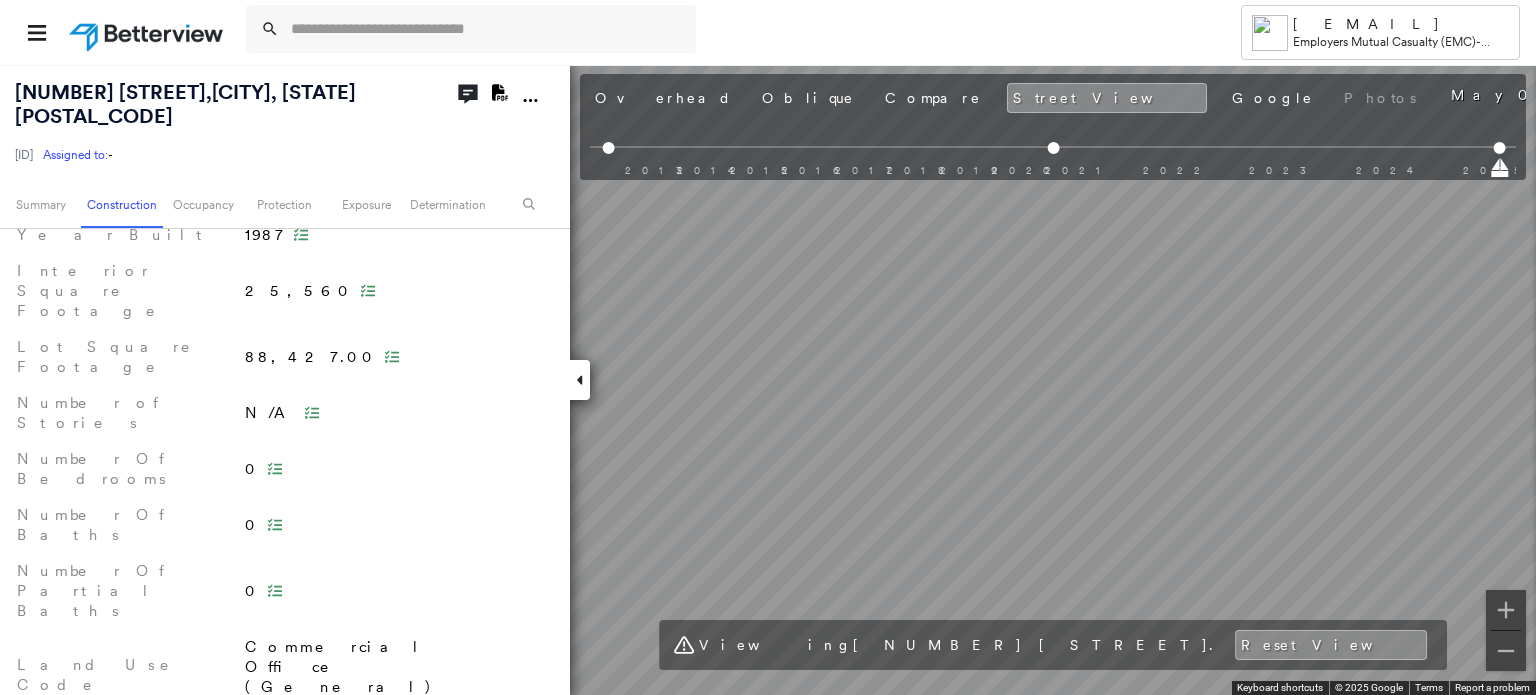 click 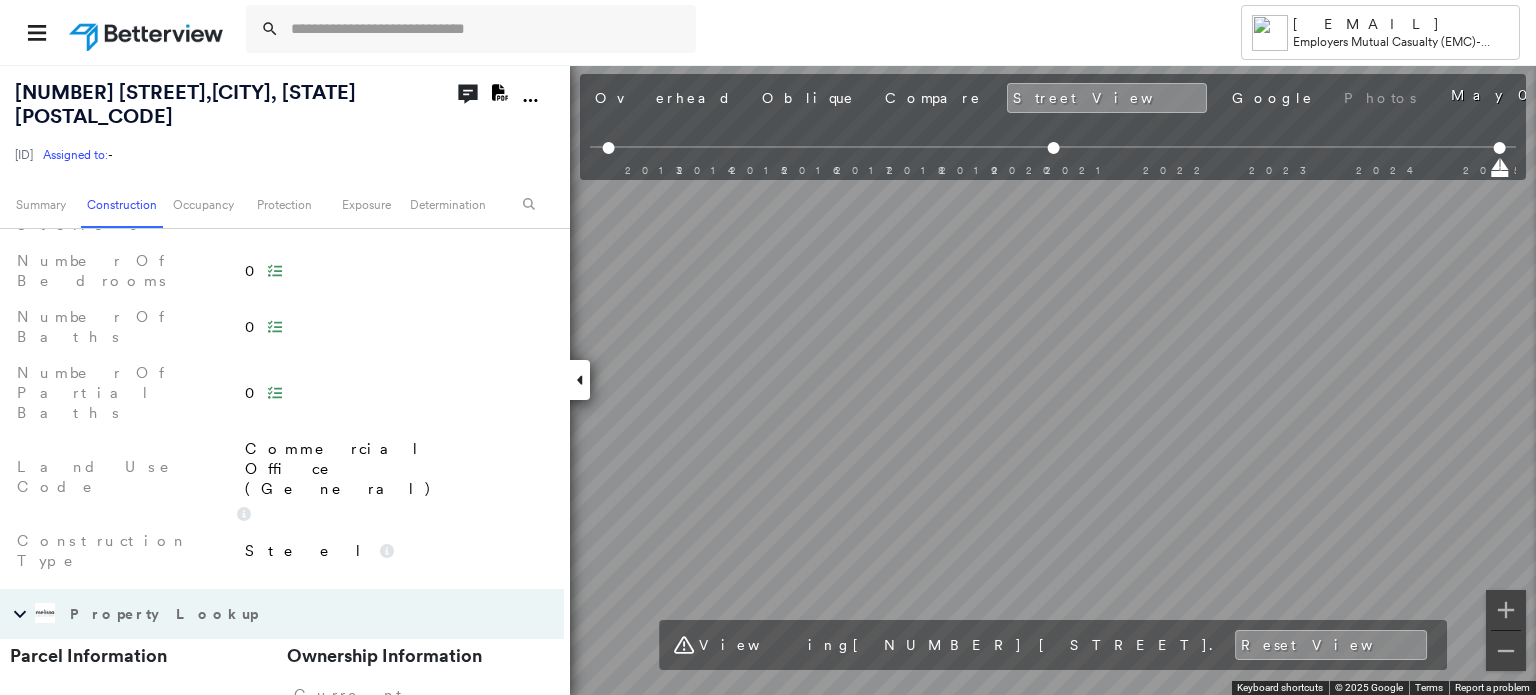 scroll, scrollTop: 900, scrollLeft: 0, axis: vertical 